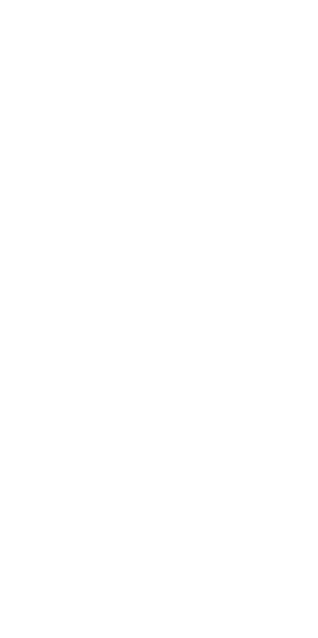 scroll, scrollTop: 0, scrollLeft: 0, axis: both 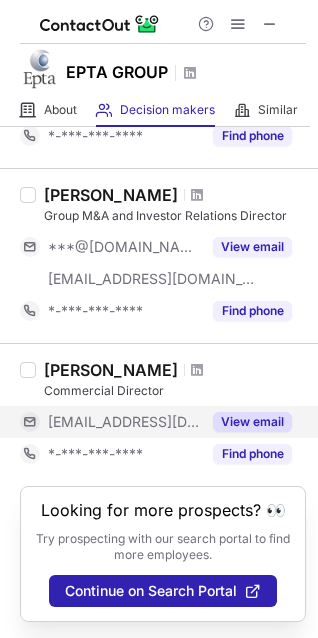 click on "View email" at bounding box center (252, 422) 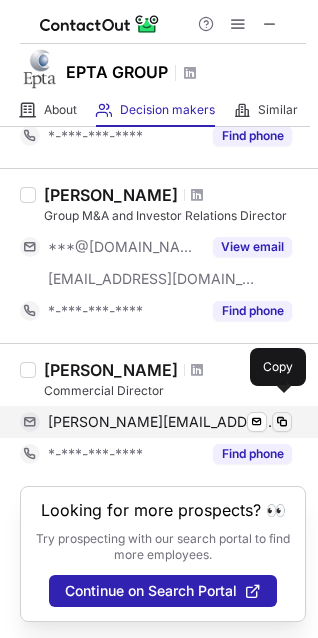 click at bounding box center (282, 422) 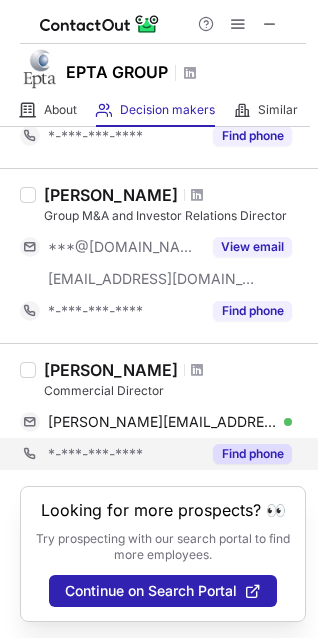 type 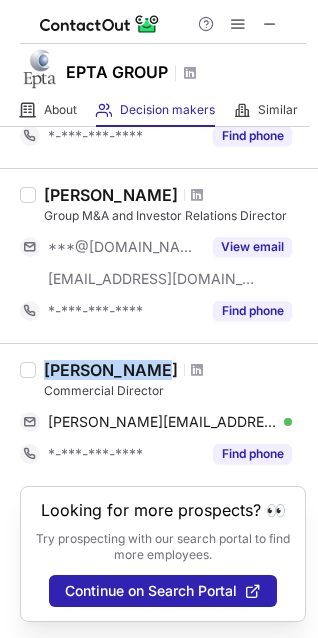 drag, startPoint x: 45, startPoint y: 348, endPoint x: 123, endPoint y: 347, distance: 78.00641 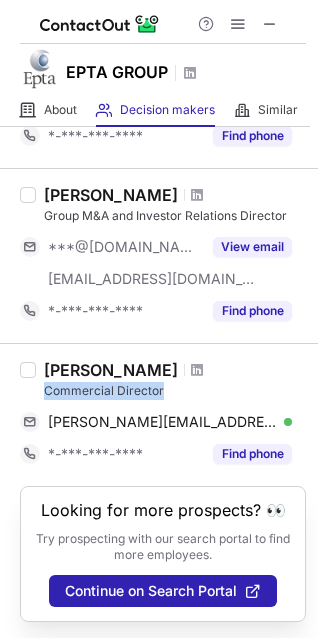 drag, startPoint x: 43, startPoint y: 369, endPoint x: 159, endPoint y: 372, distance: 116.03879 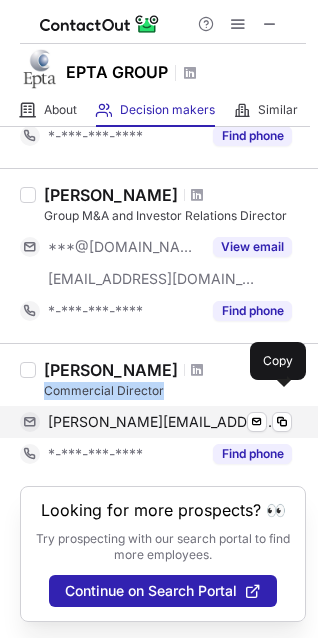 copy on "Commercial Director" 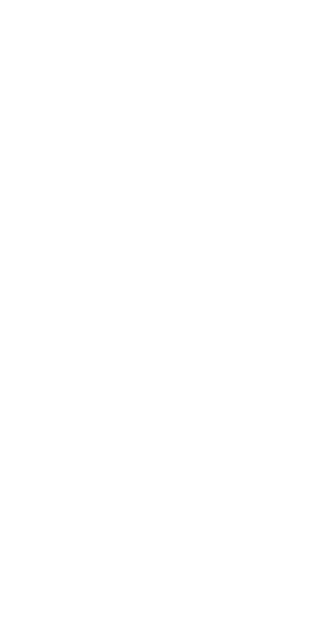 scroll, scrollTop: 0, scrollLeft: 0, axis: both 